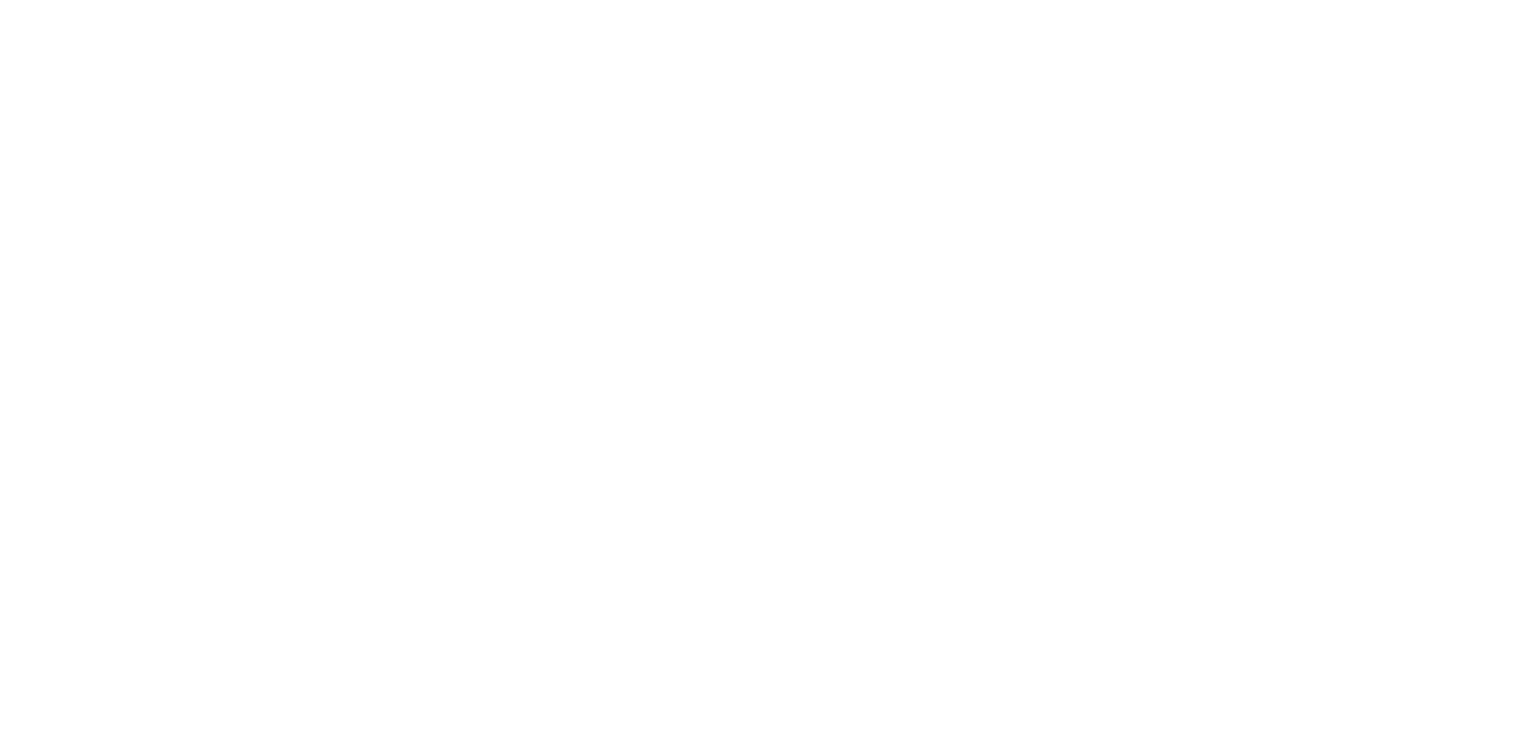 scroll, scrollTop: 0, scrollLeft: 0, axis: both 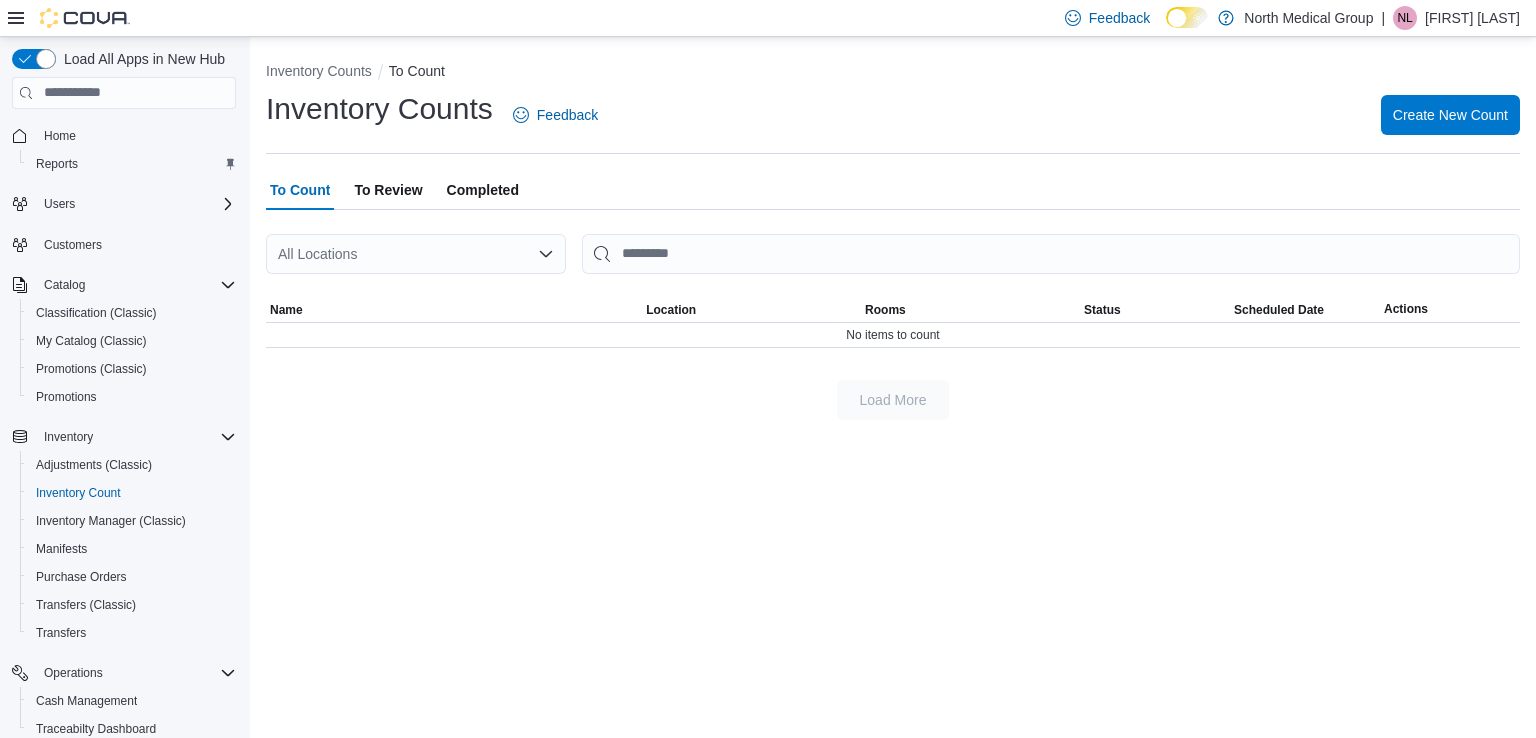 click on "To Review" at bounding box center [388, 190] 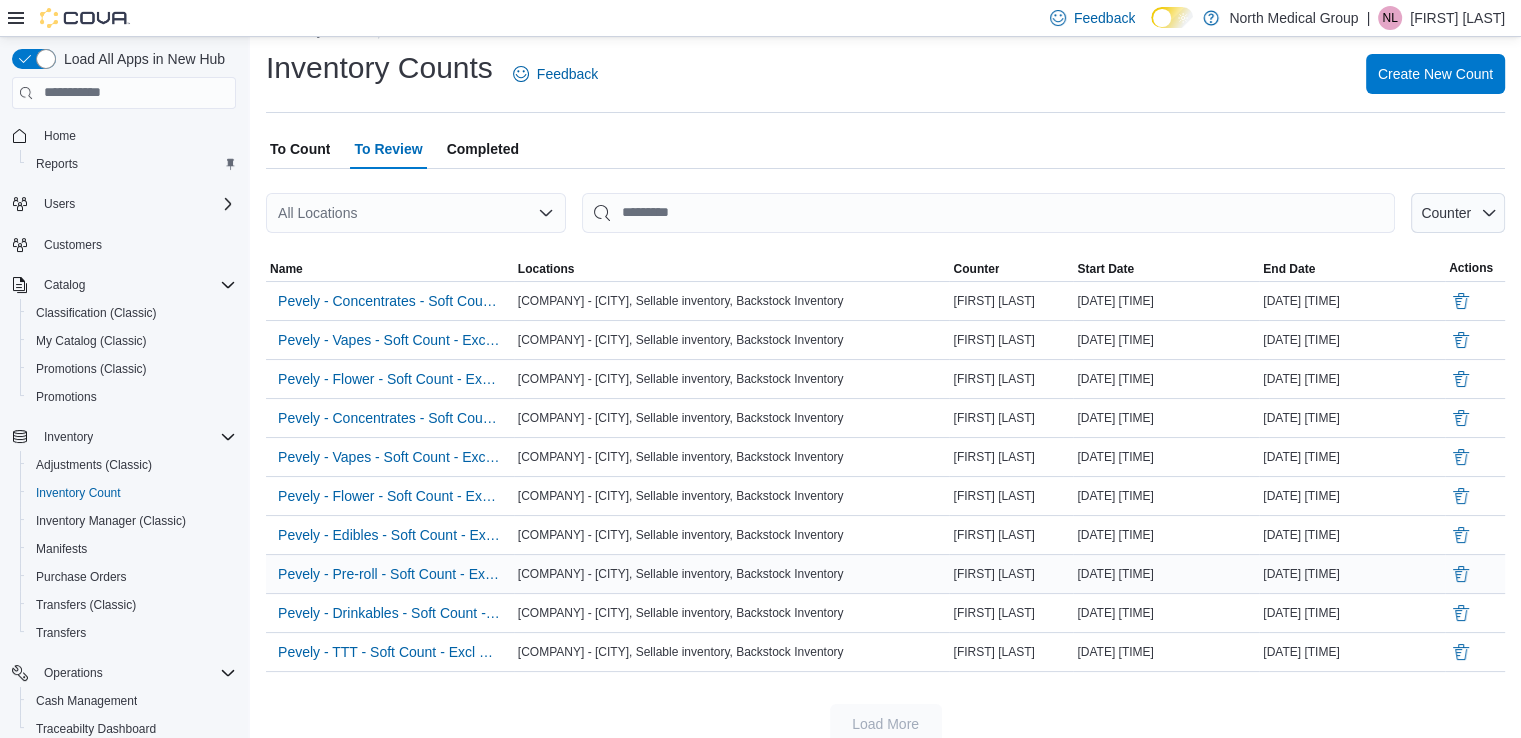 scroll, scrollTop: 60, scrollLeft: 0, axis: vertical 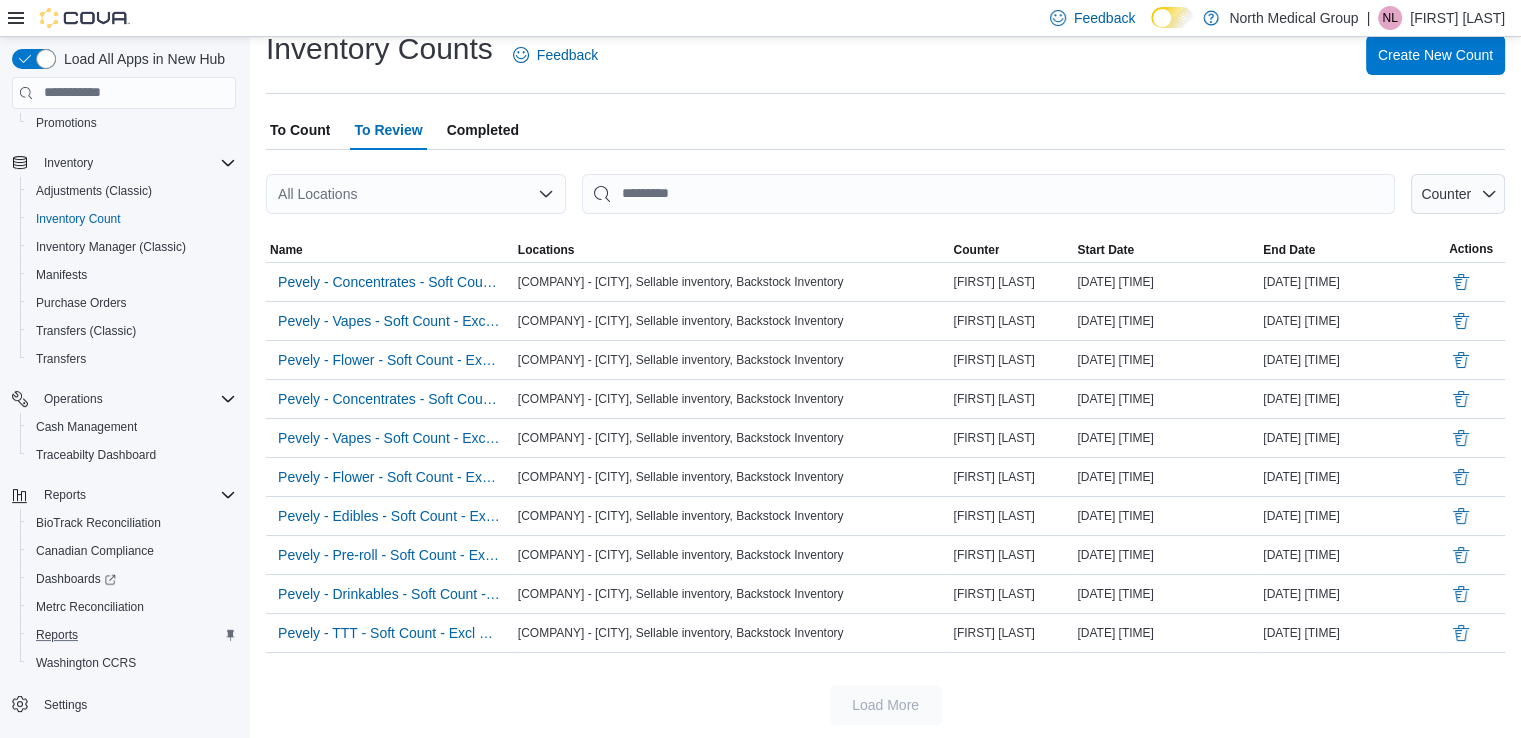 click on "Reports" at bounding box center (132, 635) 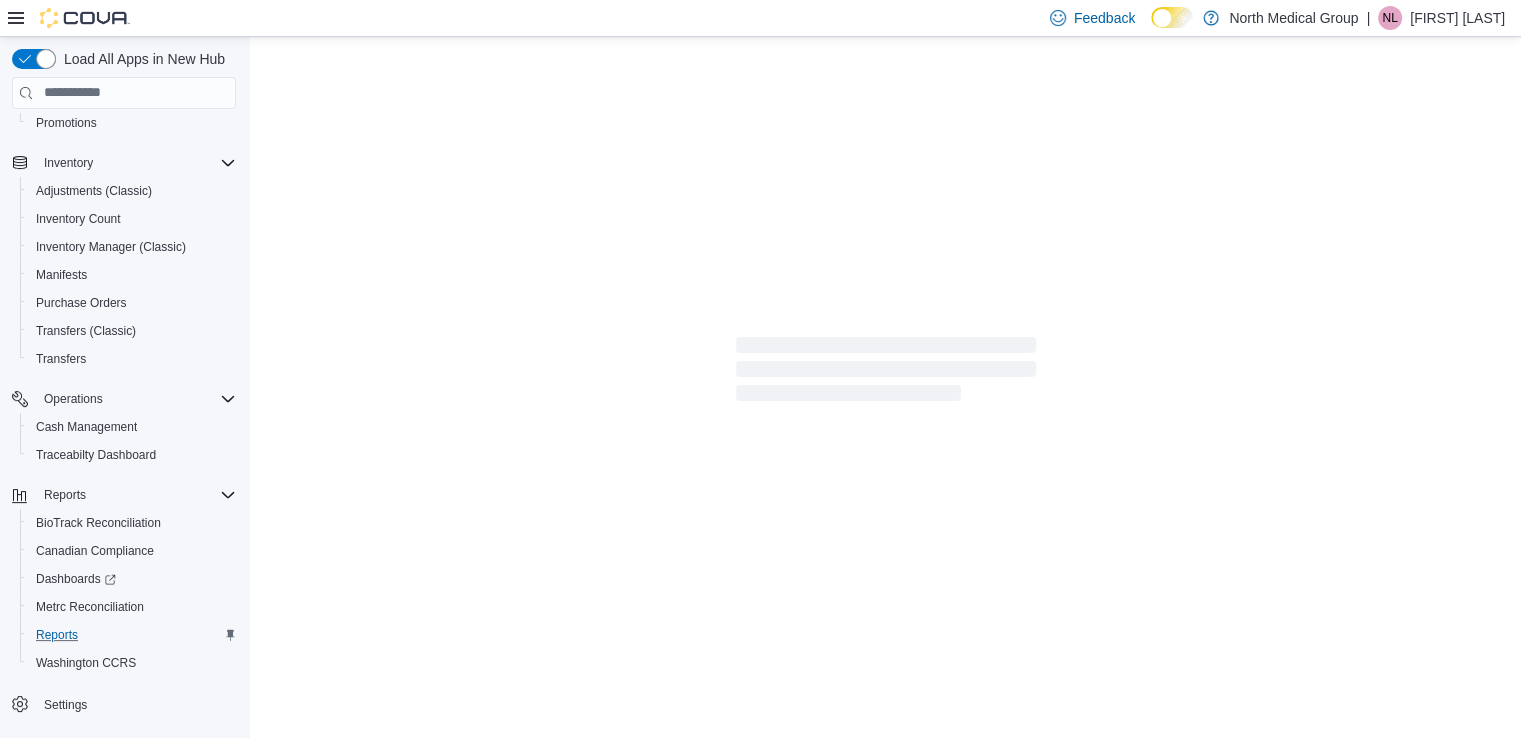 scroll, scrollTop: 0, scrollLeft: 0, axis: both 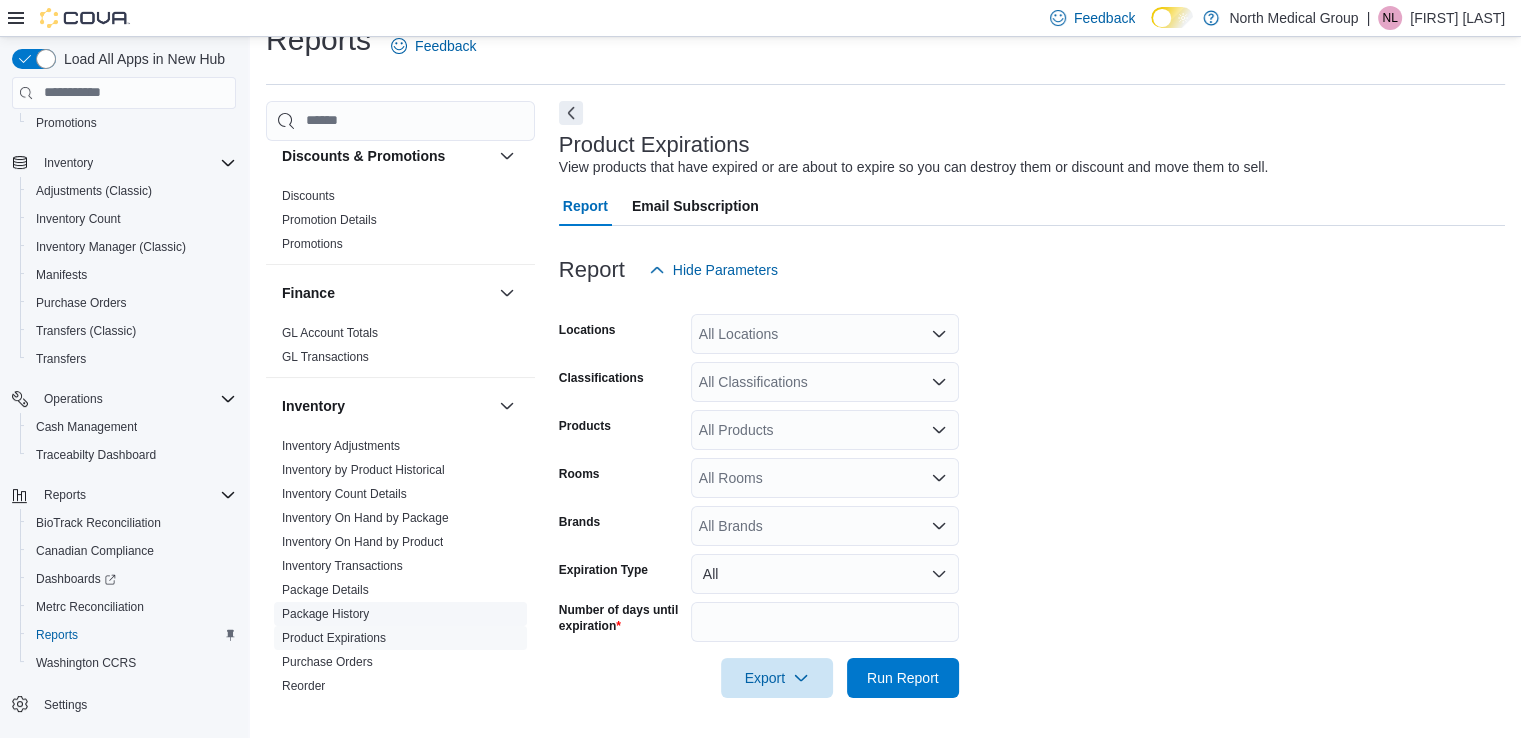 click on "Package History" at bounding box center [325, 614] 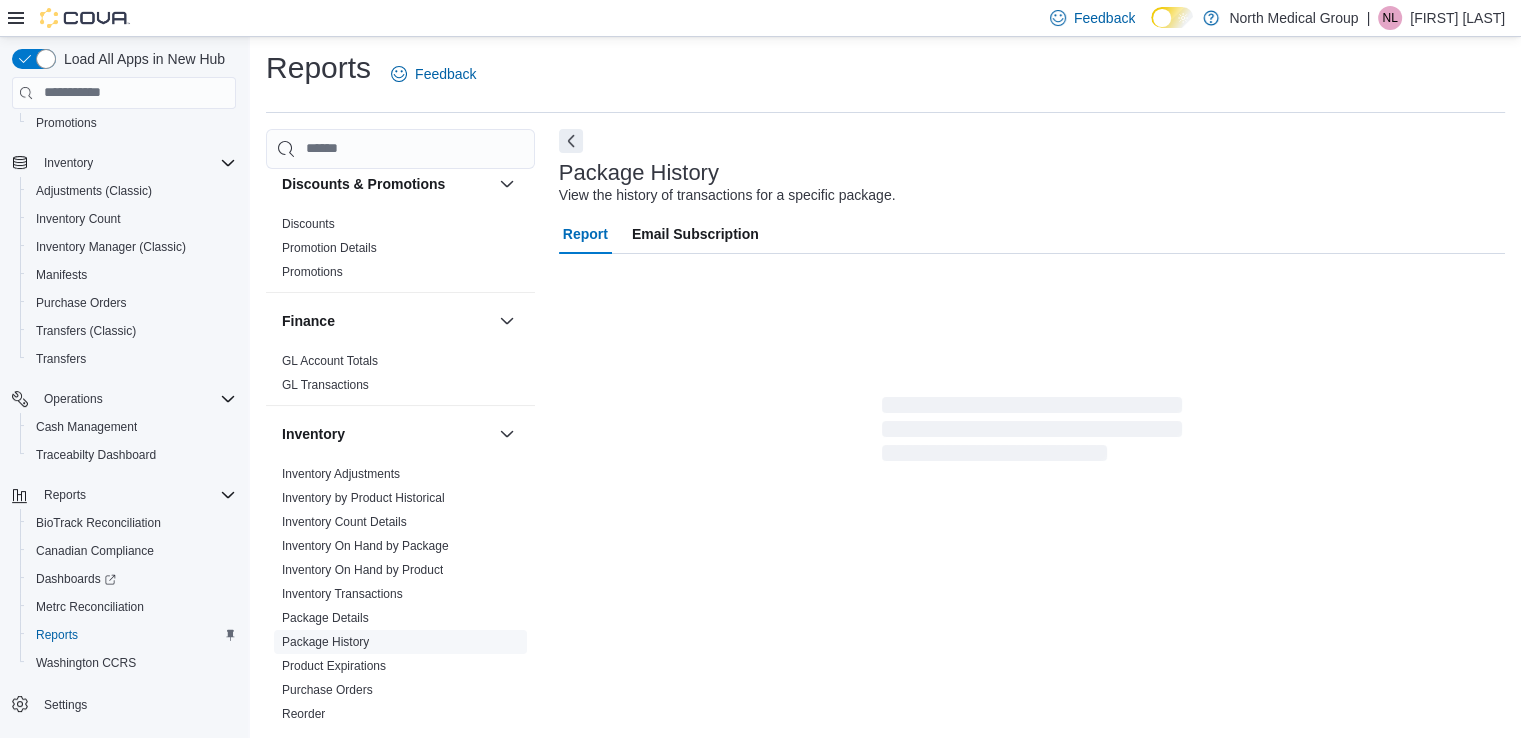 scroll, scrollTop: 5, scrollLeft: 0, axis: vertical 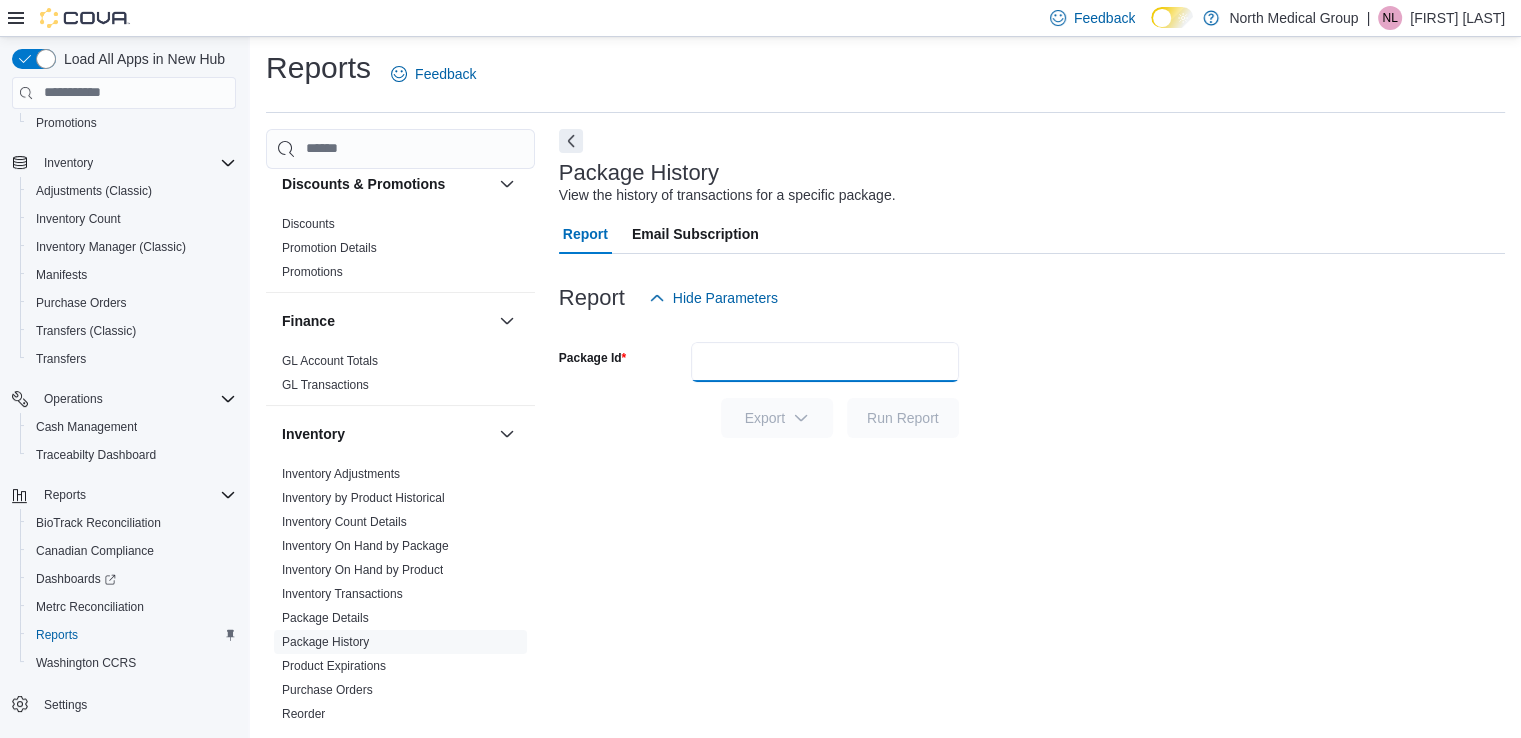 click on "Package Id" at bounding box center (825, 362) 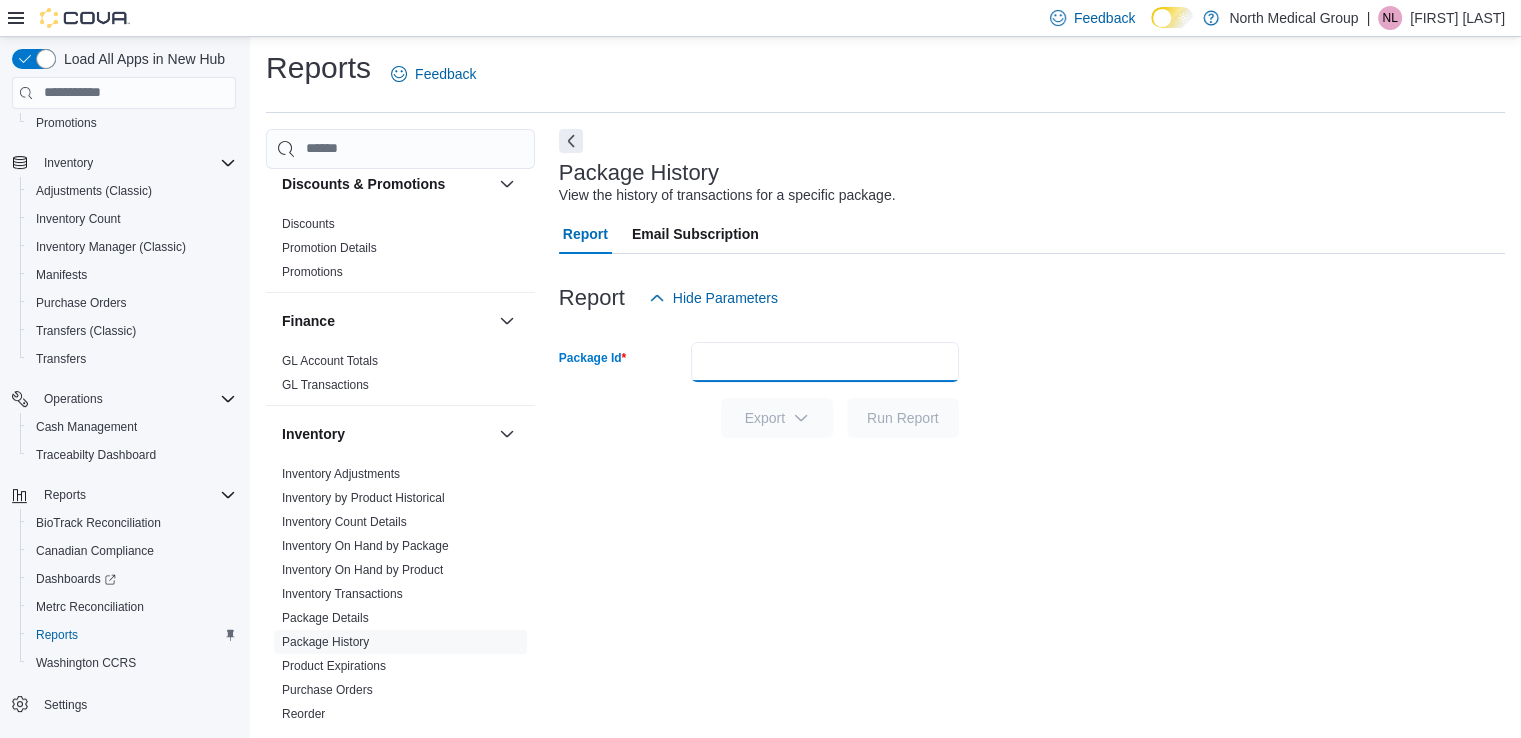 paste on "**********" 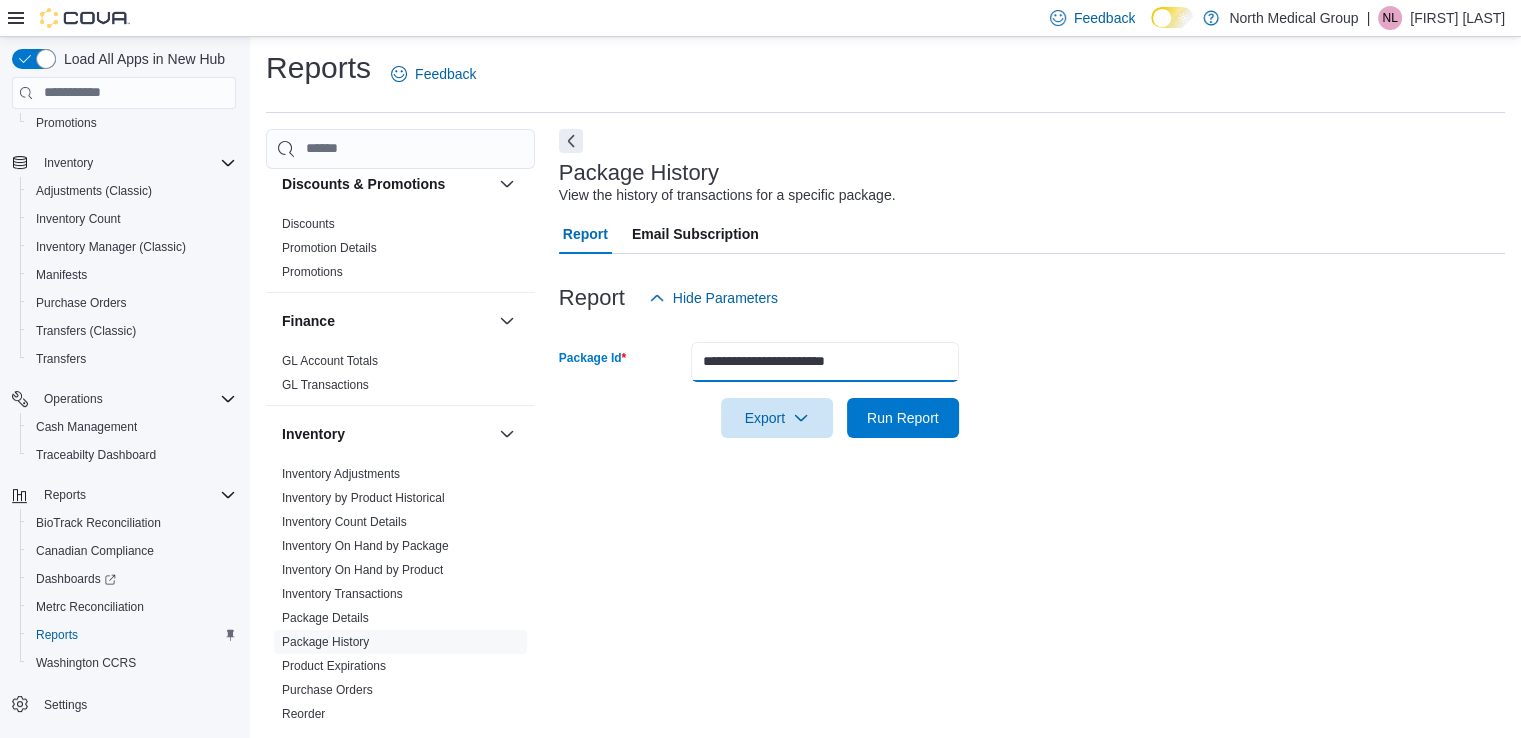 type on "**********" 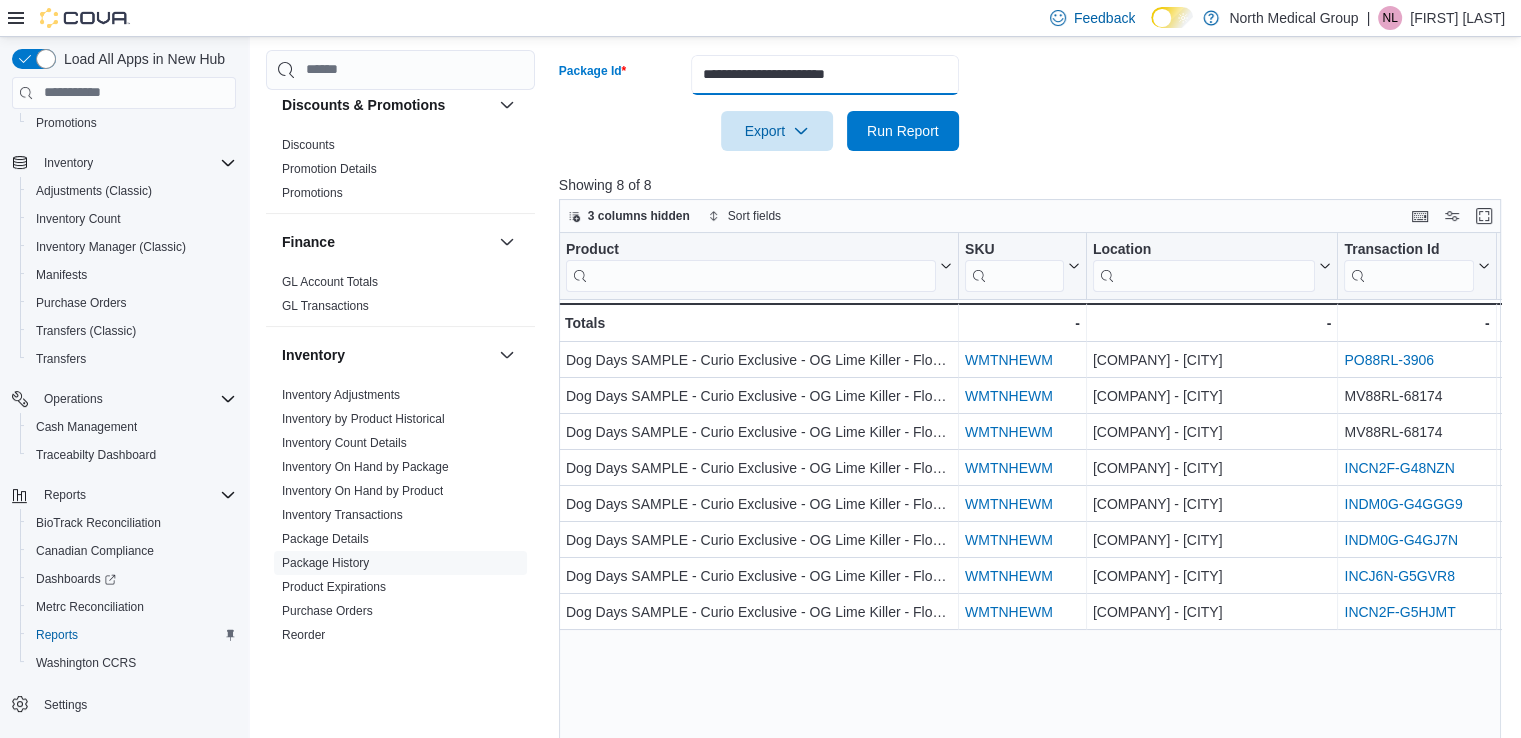 scroll, scrollTop: 305, scrollLeft: 0, axis: vertical 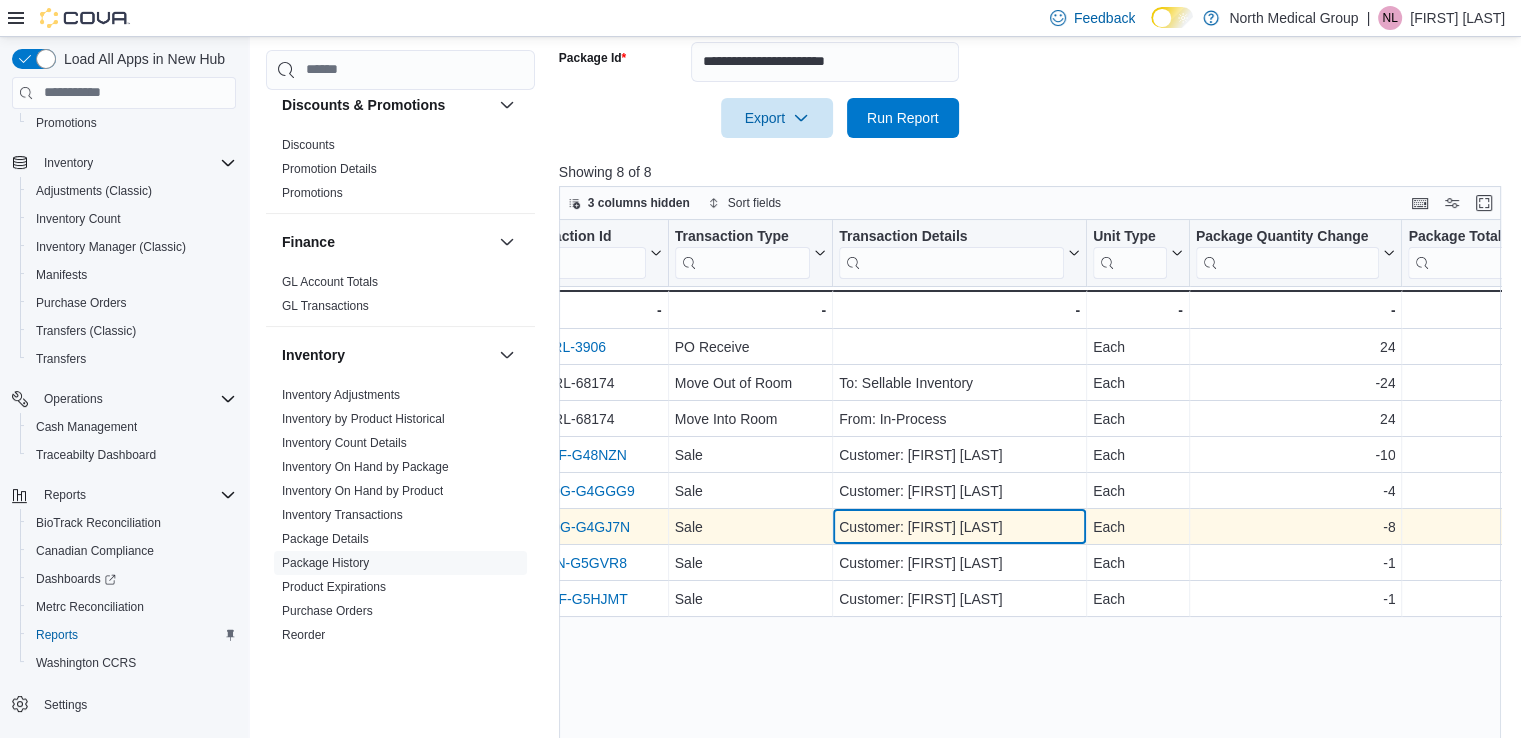 click on "Customer: Ciati Taylor" at bounding box center (959, 527) 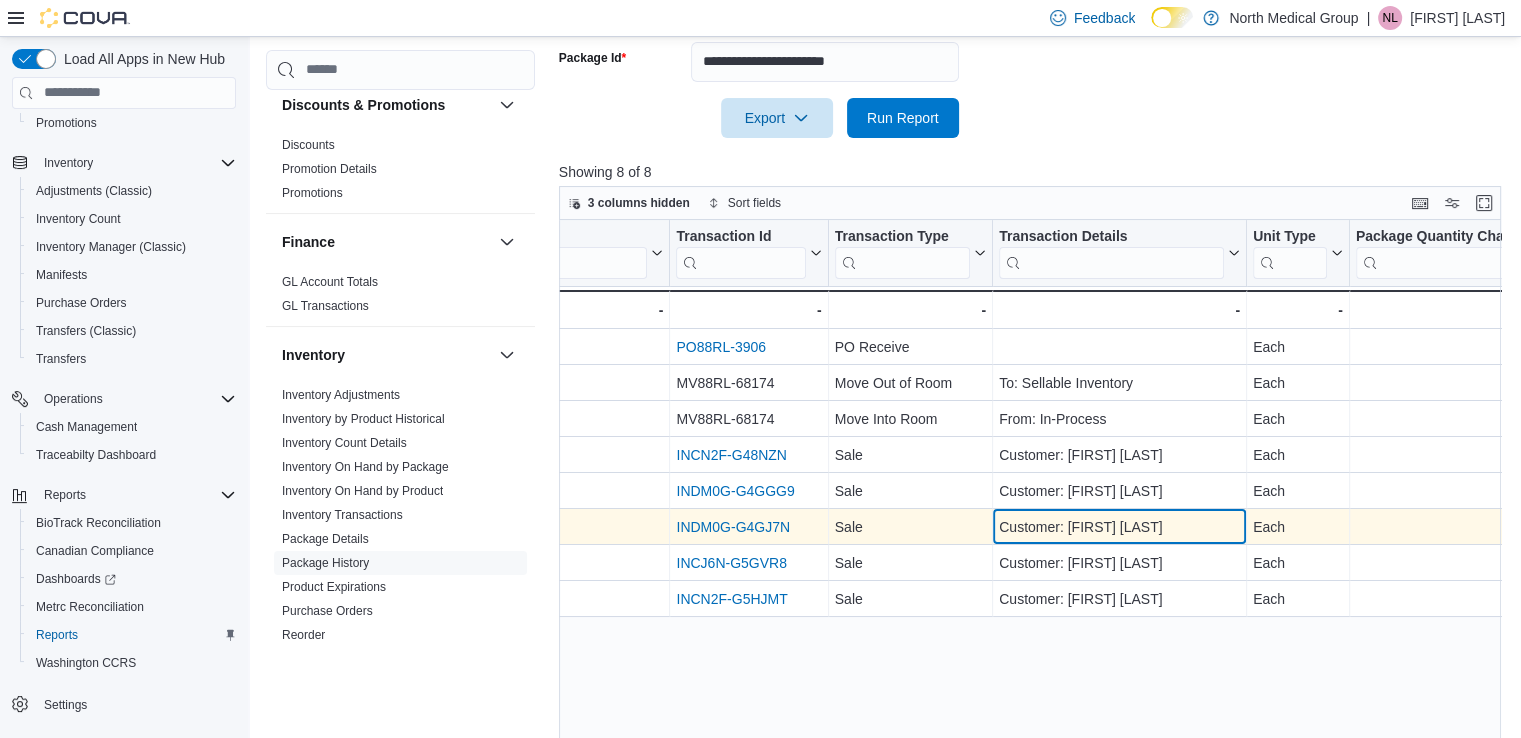 scroll, scrollTop: 0, scrollLeft: 542, axis: horizontal 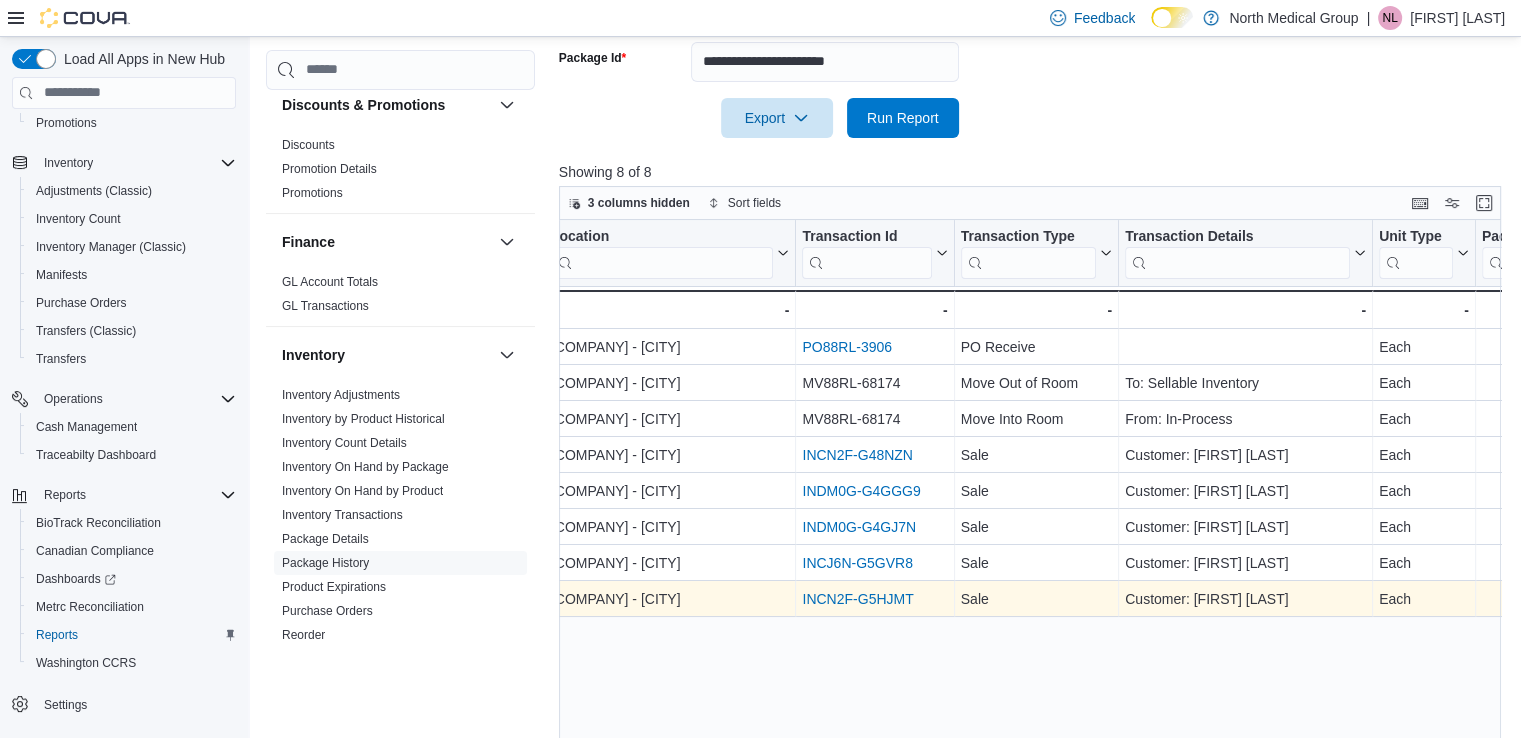drag, startPoint x: 874, startPoint y: 608, endPoint x: 820, endPoint y: 597, distance: 55.108982 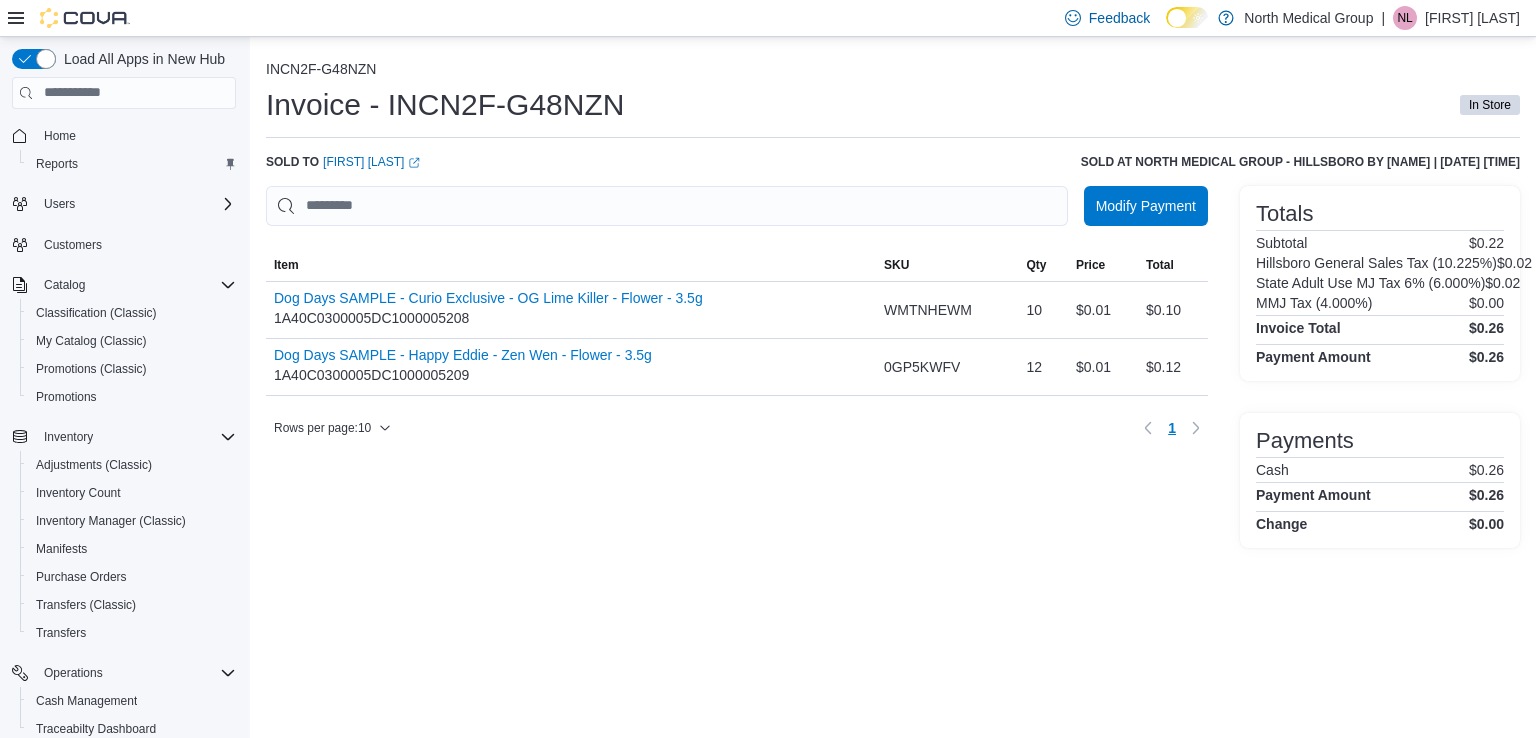 scroll, scrollTop: 0, scrollLeft: 0, axis: both 